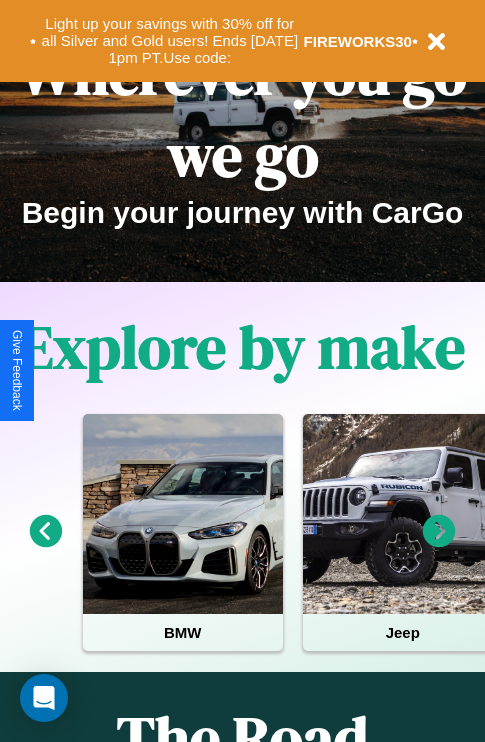 scroll, scrollTop: 308, scrollLeft: 0, axis: vertical 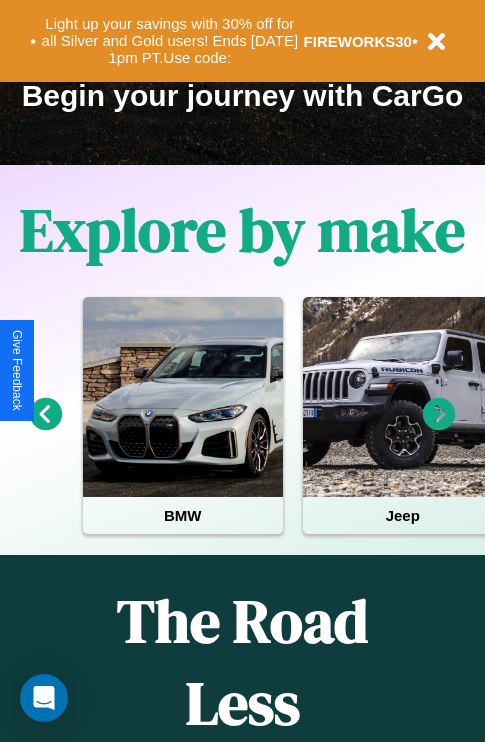 click 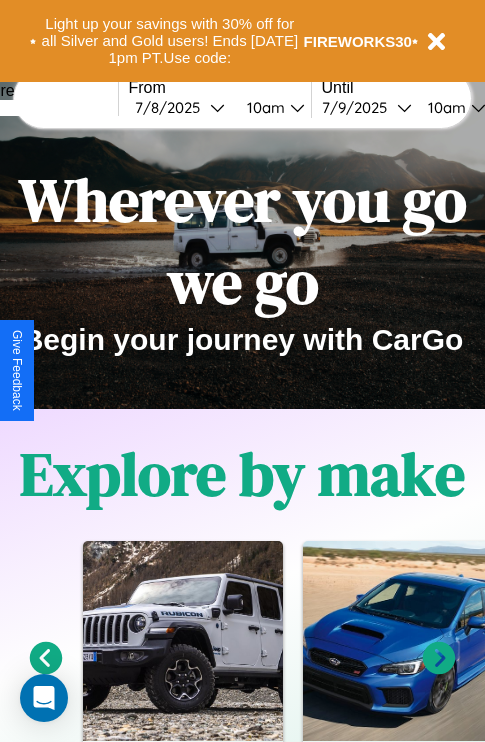 scroll, scrollTop: 0, scrollLeft: 0, axis: both 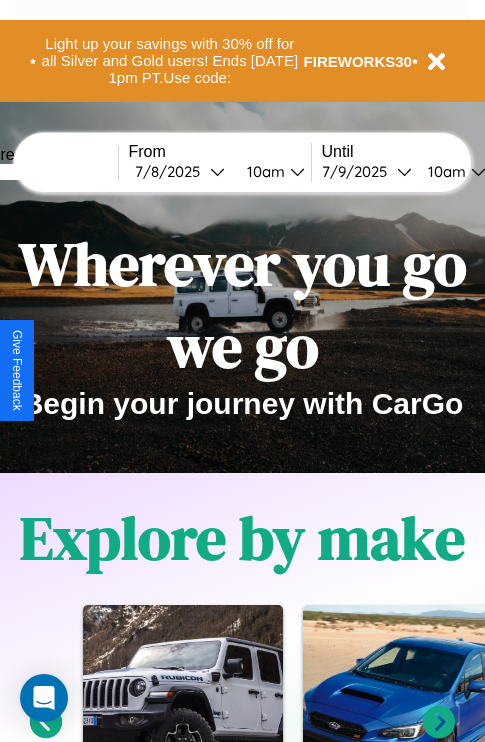 click at bounding box center [43, 172] 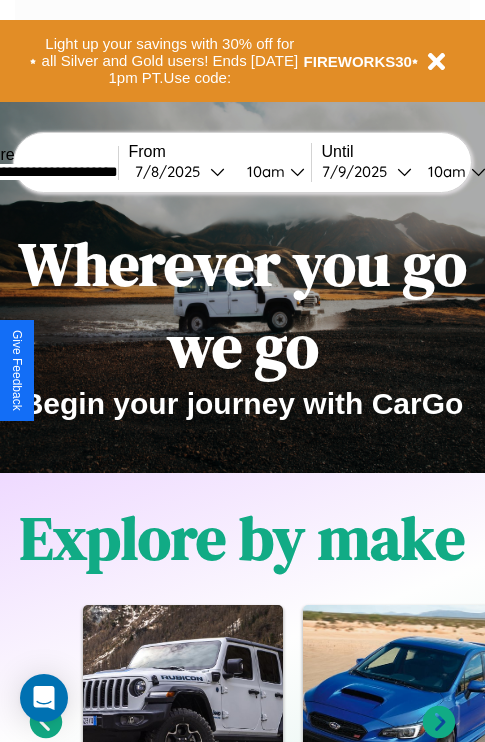 type on "**********" 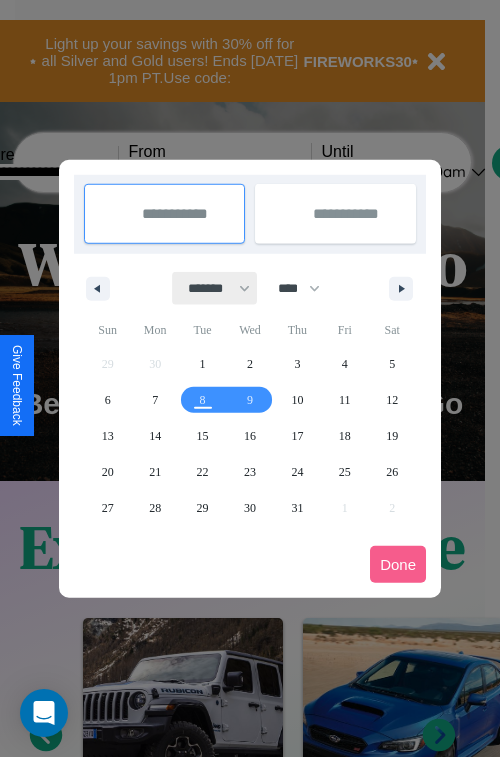 click on "******* ******** ***** ***** *** **** **** ****** ********* ******* ******** ********" at bounding box center [215, 288] 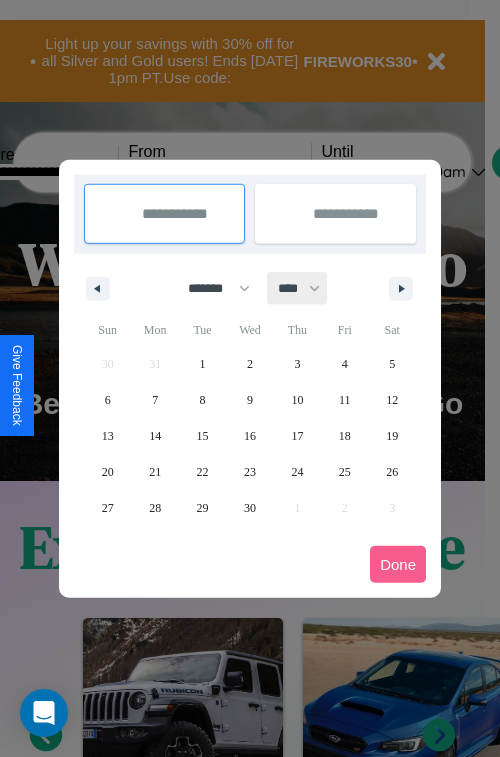 click on "**** **** **** **** **** **** **** **** **** **** **** **** **** **** **** **** **** **** **** **** **** **** **** **** **** **** **** **** **** **** **** **** **** **** **** **** **** **** **** **** **** **** **** **** **** **** **** **** **** **** **** **** **** **** **** **** **** **** **** **** **** **** **** **** **** **** **** **** **** **** **** **** **** **** **** **** **** **** **** **** **** **** **** **** **** **** **** **** **** **** **** **** **** **** **** **** **** **** **** **** **** **** **** **** **** **** **** **** **** **** **** **** **** **** **** **** **** **** **** **** ****" at bounding box center (298, 288) 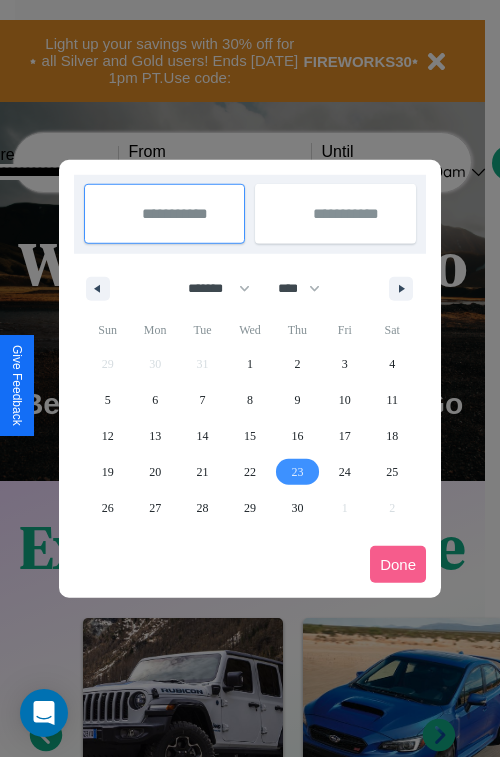 click on "23" at bounding box center (297, 472) 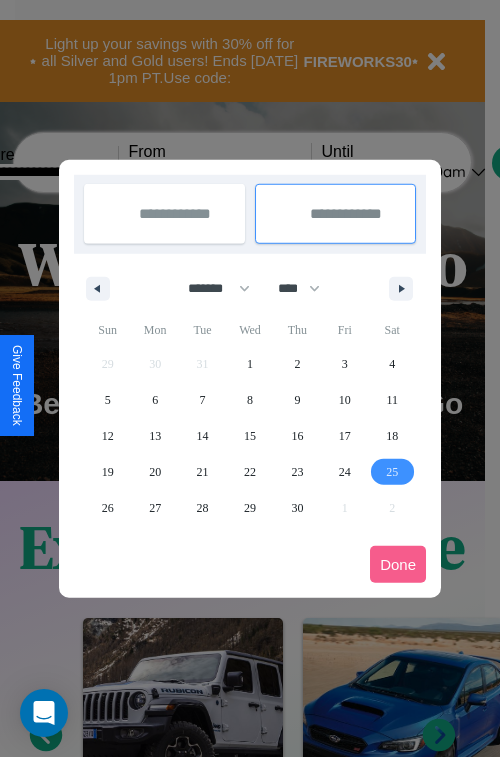 click on "25" at bounding box center [392, 472] 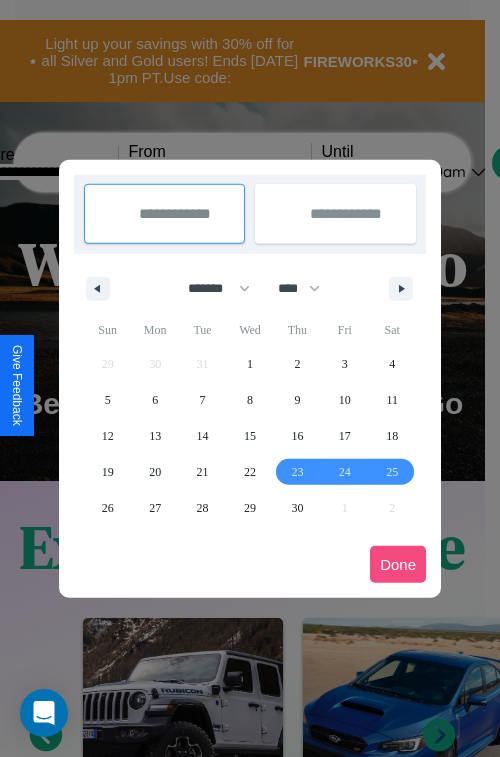 click on "Done" at bounding box center (398, 564) 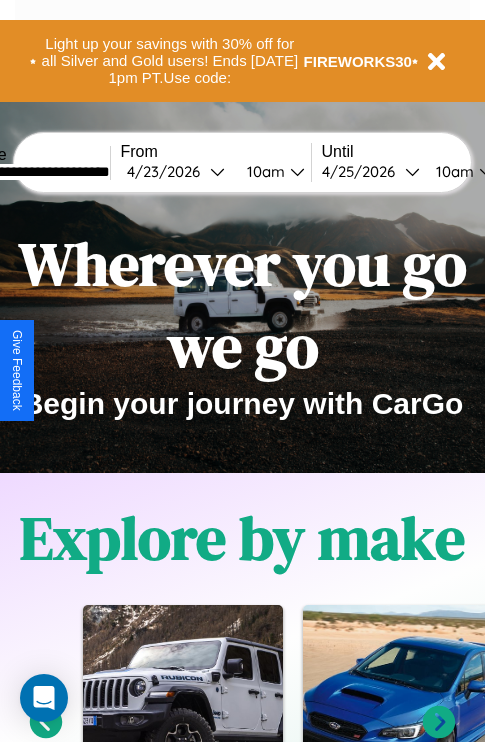 scroll, scrollTop: 0, scrollLeft: 76, axis: horizontal 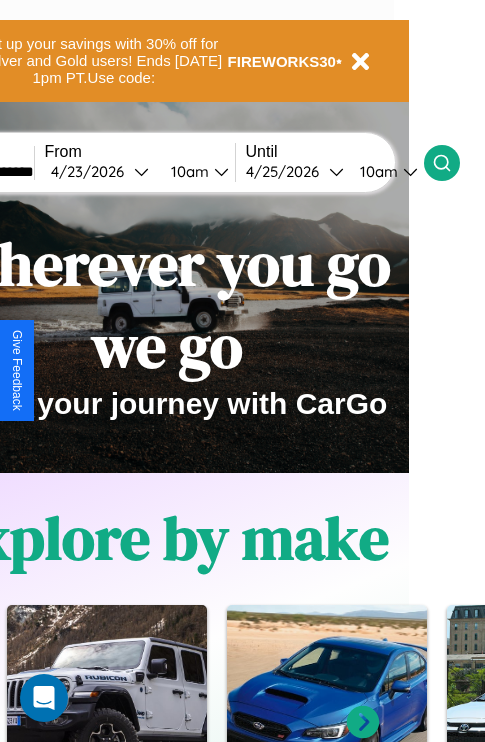 click 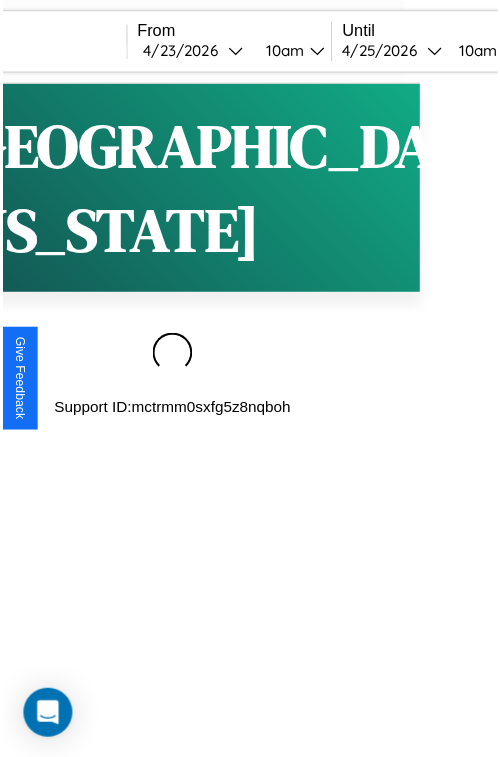 scroll, scrollTop: 0, scrollLeft: 0, axis: both 